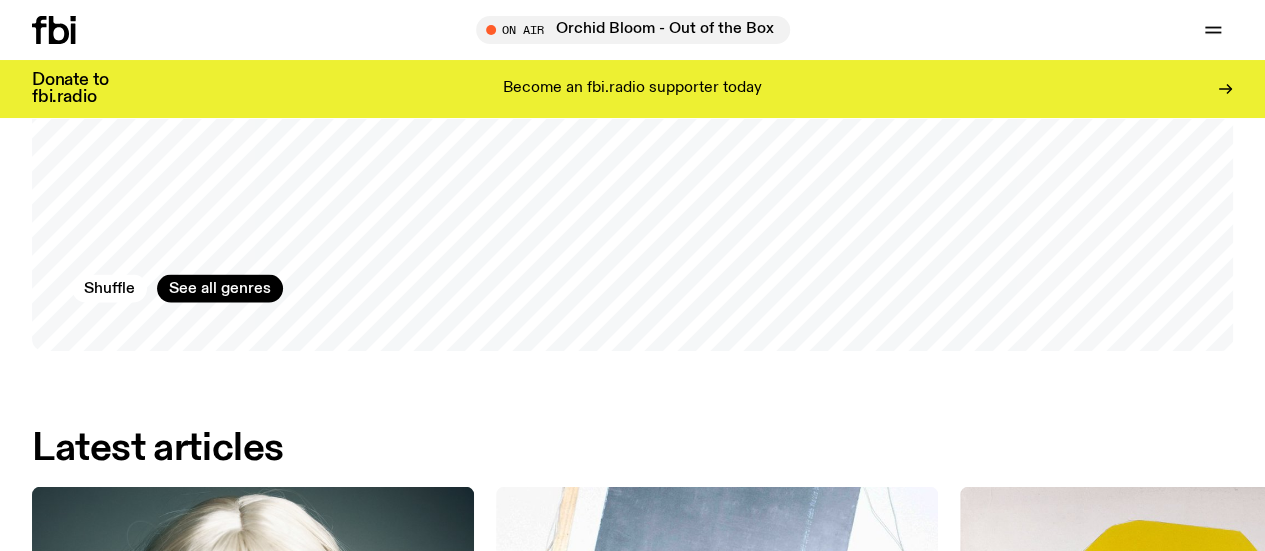 scroll, scrollTop: 1922, scrollLeft: 0, axis: vertical 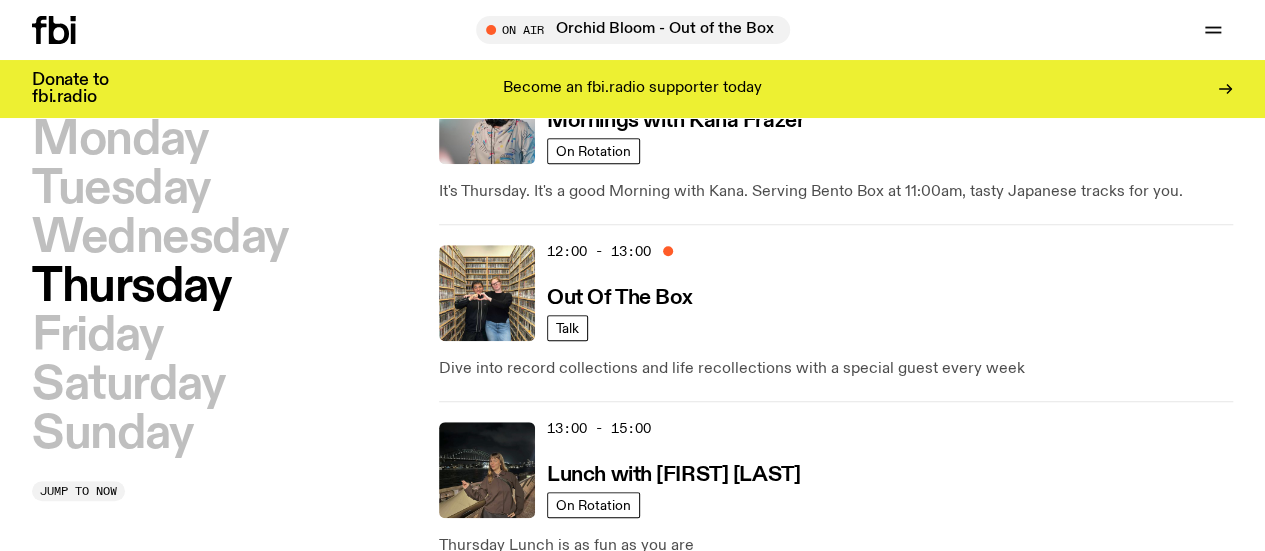 click on "Wednesday" at bounding box center (160, 238) 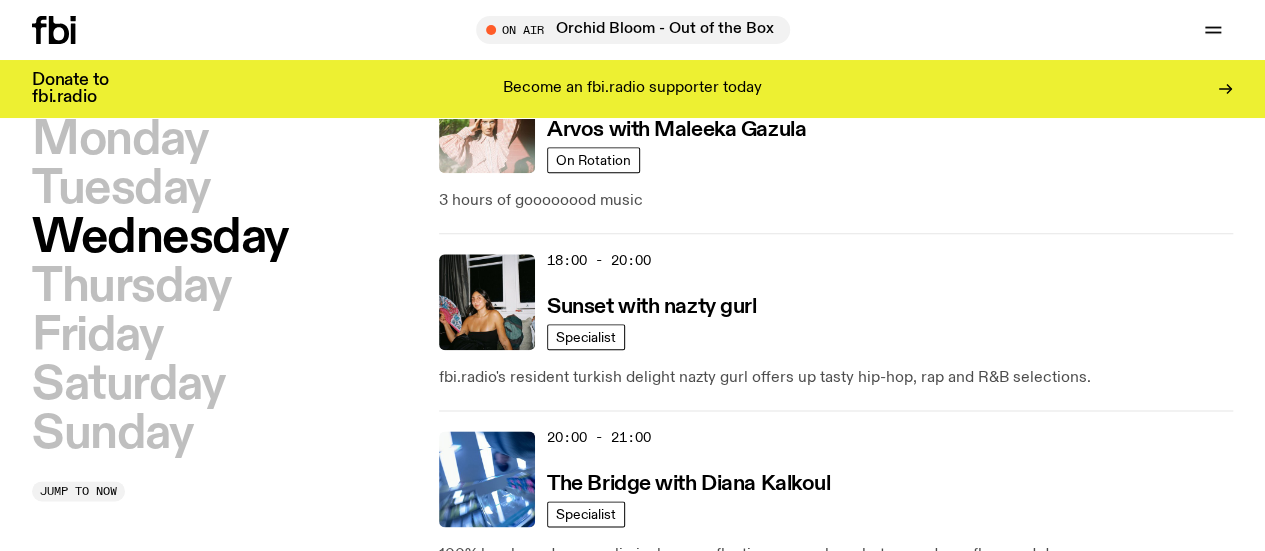 click on "Friday" at bounding box center (97, 336) 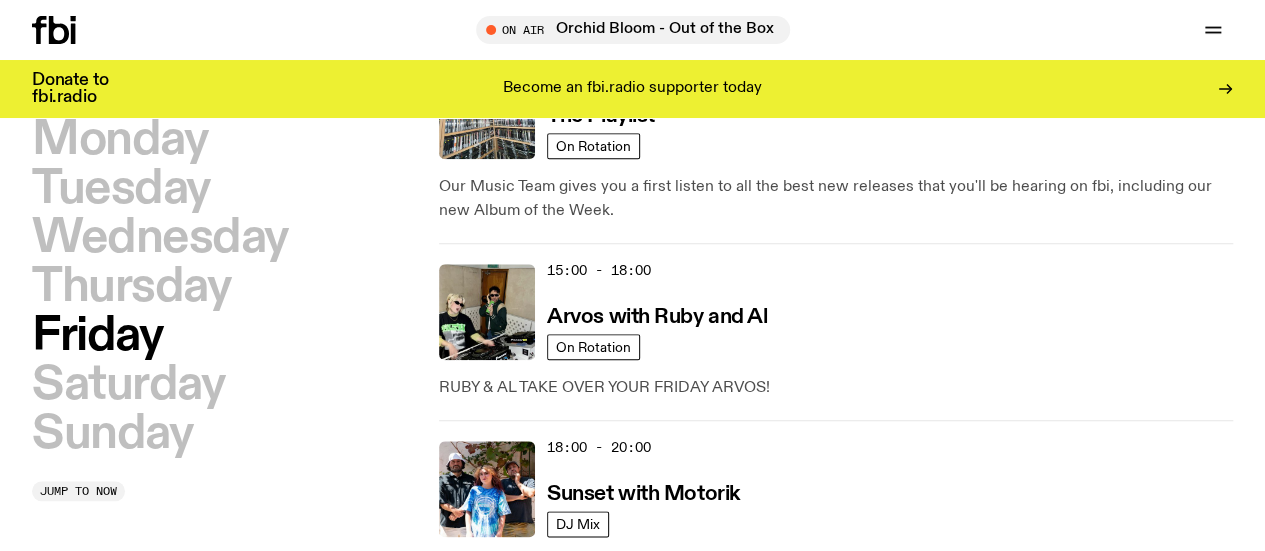 scroll, scrollTop: 911, scrollLeft: 0, axis: vertical 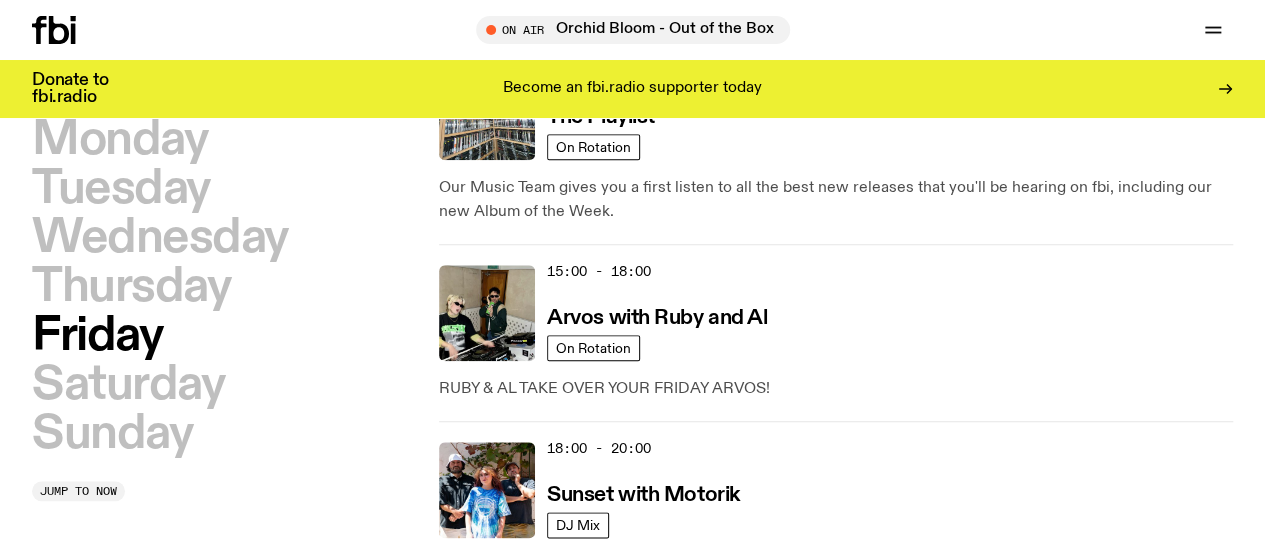 click 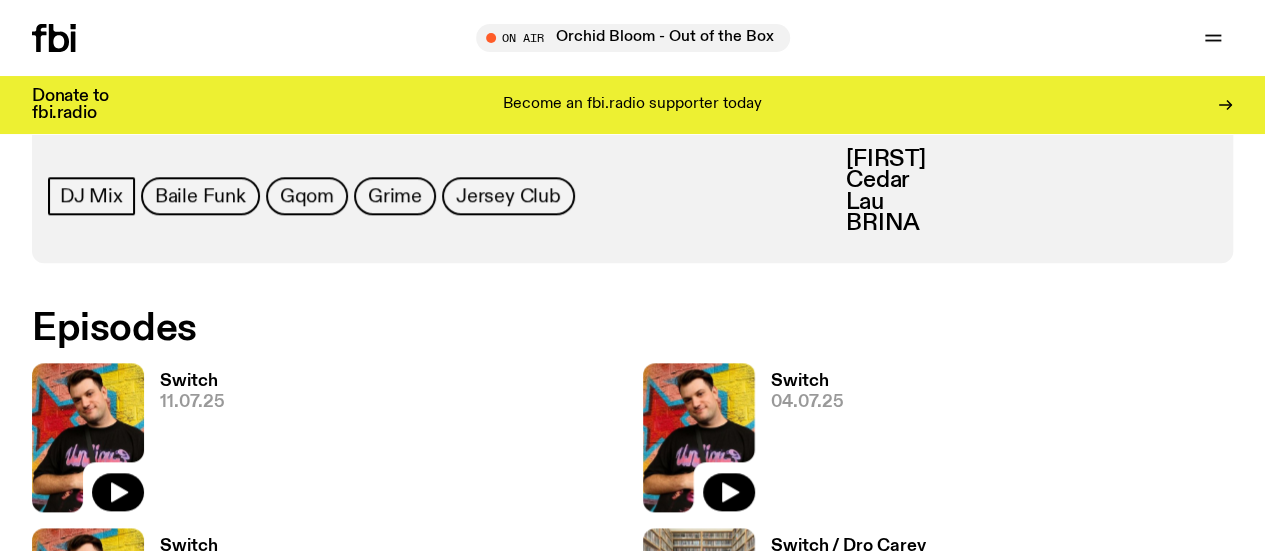 scroll, scrollTop: 0, scrollLeft: 0, axis: both 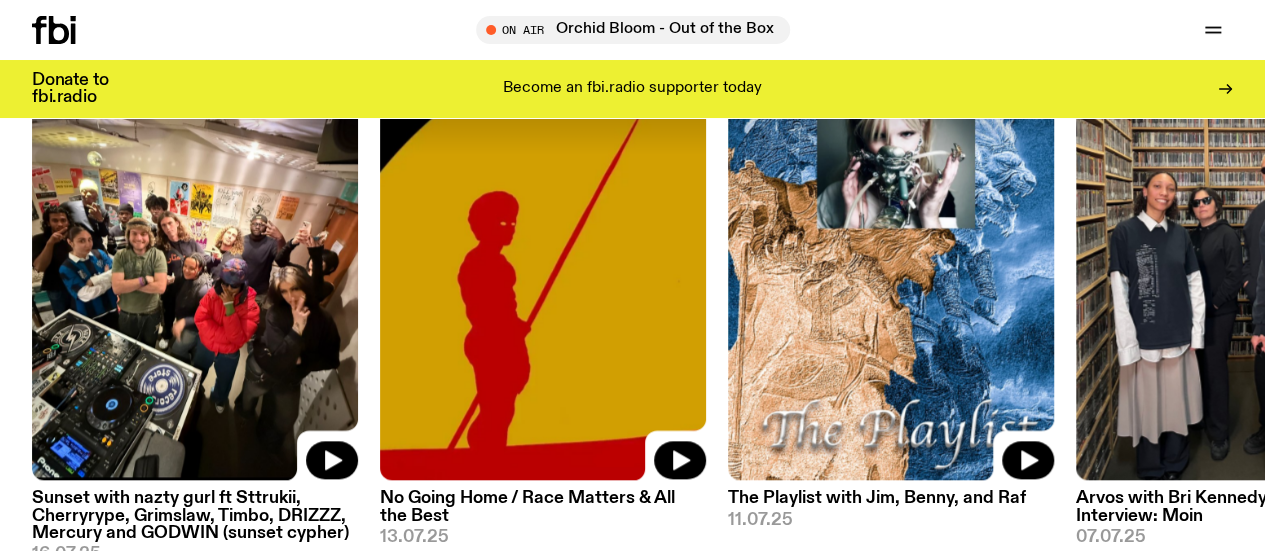 click at bounding box center (195, 263) 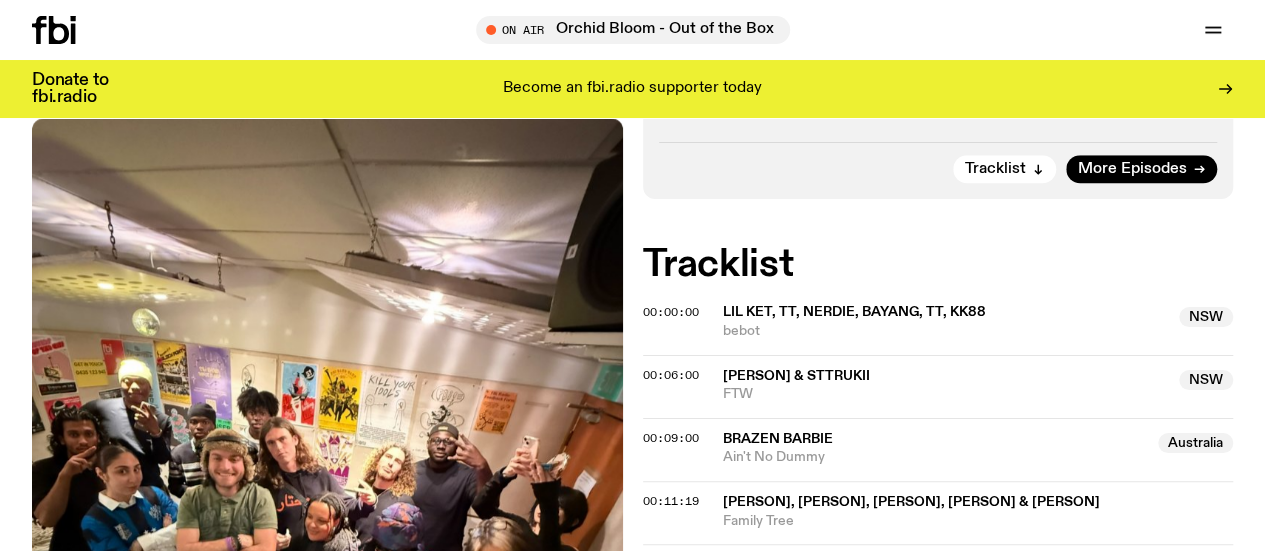 scroll, scrollTop: 810, scrollLeft: 0, axis: vertical 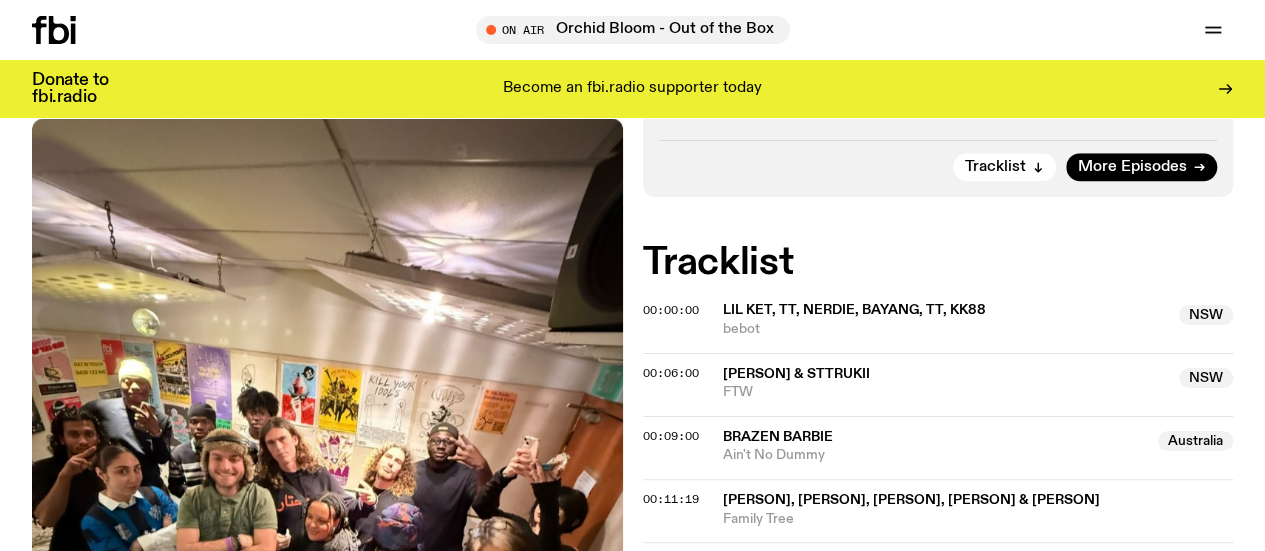 click on "More Episodes" at bounding box center [1132, 167] 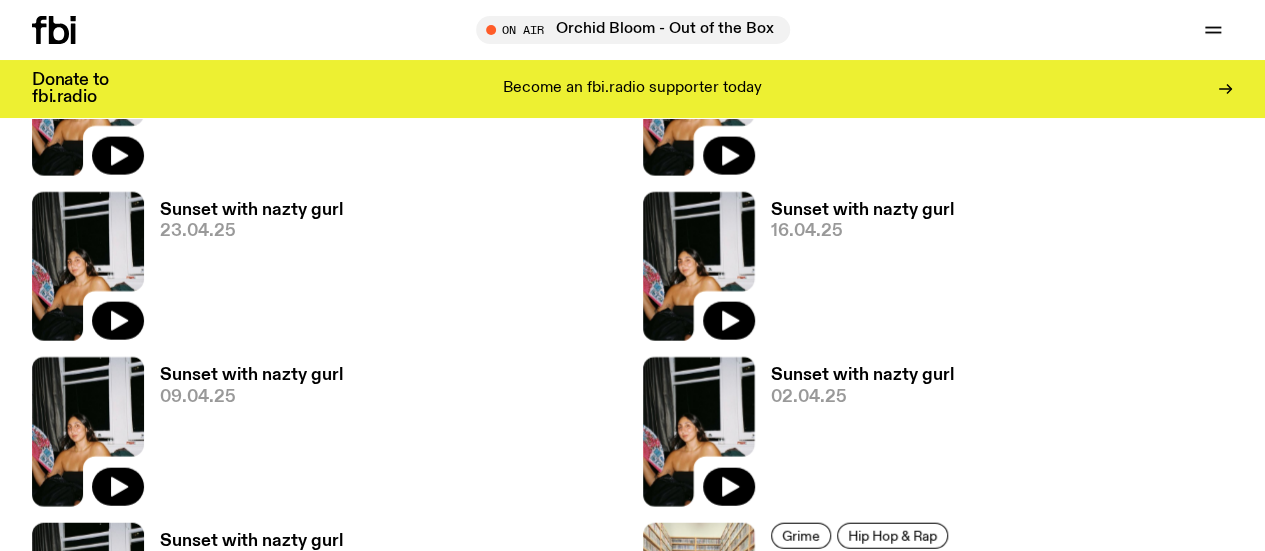 scroll, scrollTop: 2213, scrollLeft: 0, axis: vertical 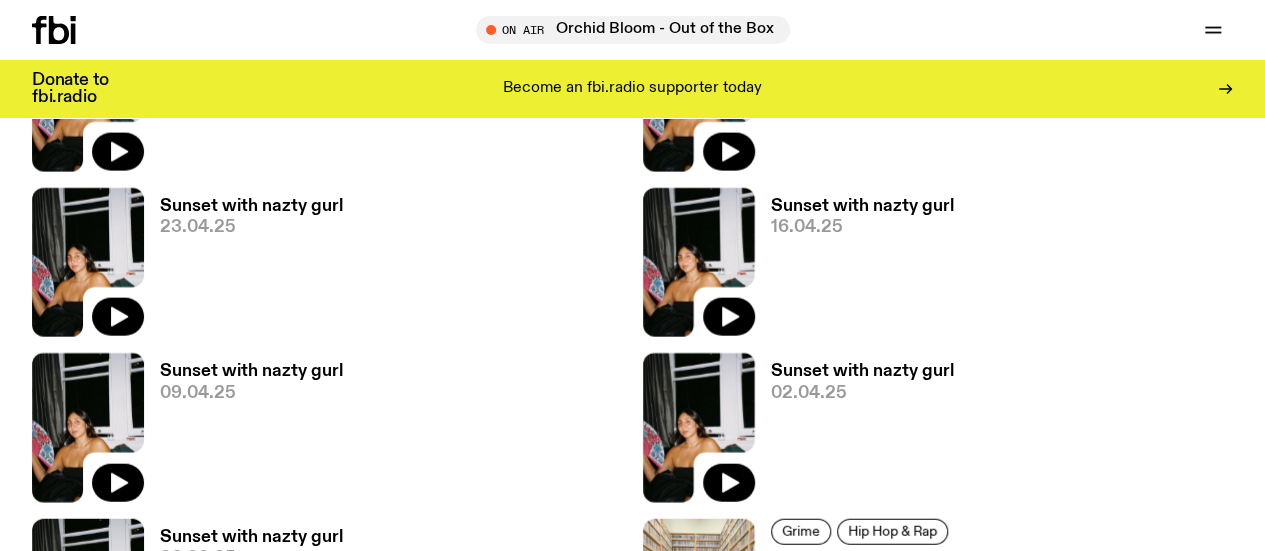 click 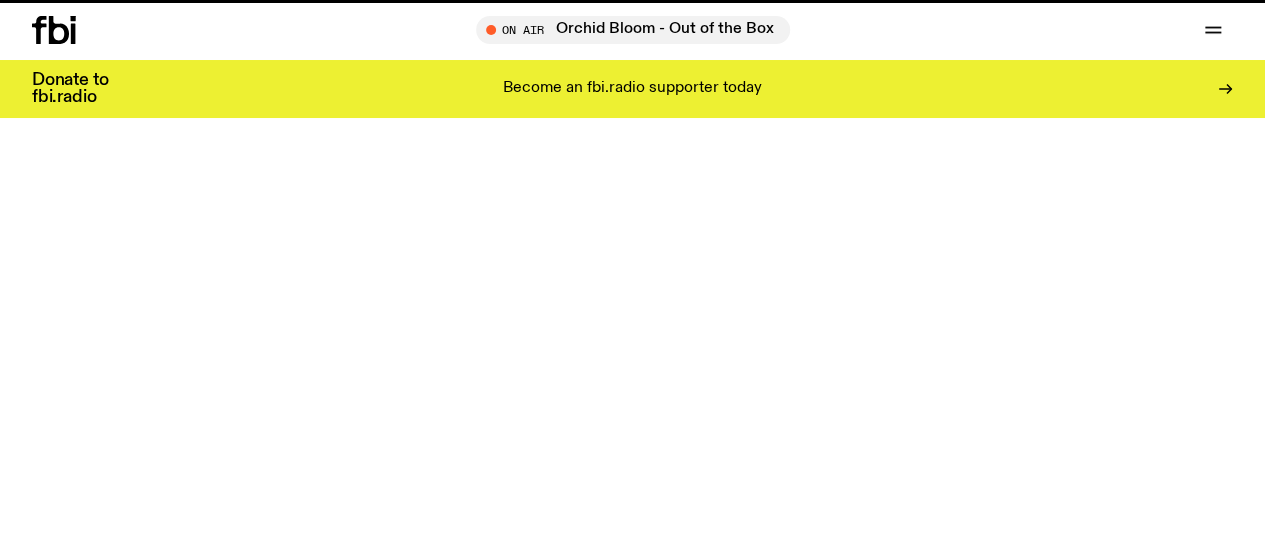 scroll, scrollTop: 0, scrollLeft: 0, axis: both 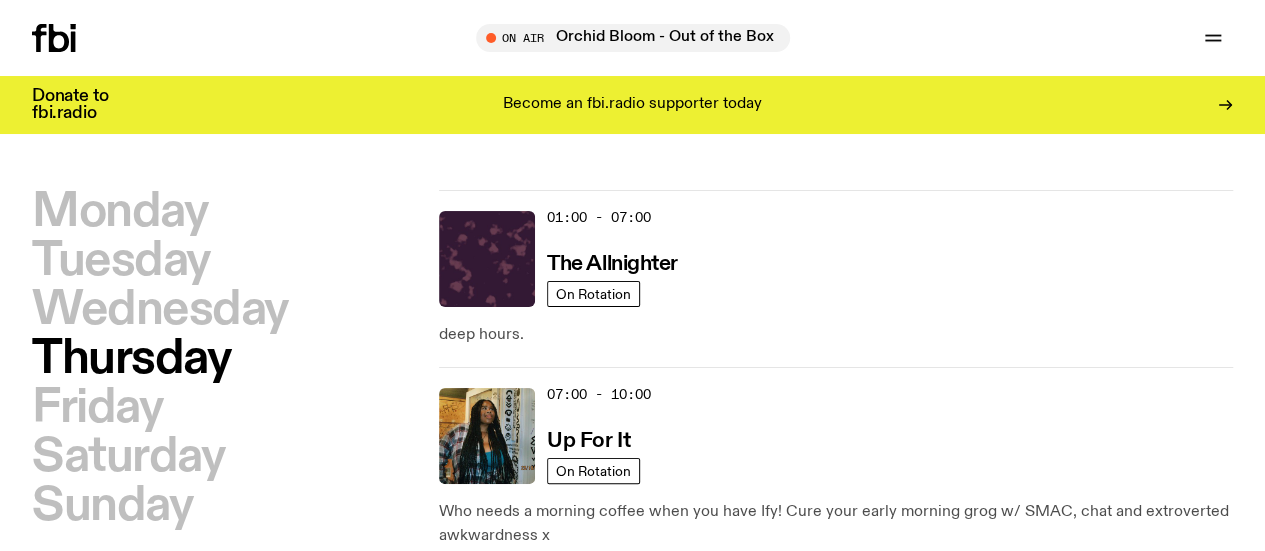 click on "Saturday" at bounding box center [128, 457] 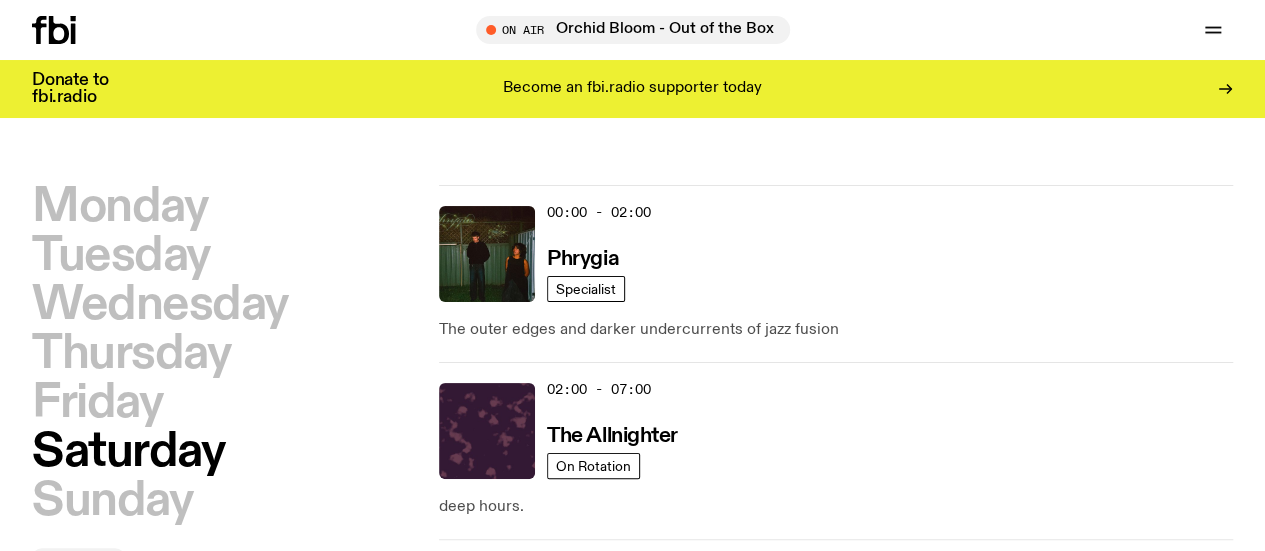 scroll, scrollTop: 56, scrollLeft: 0, axis: vertical 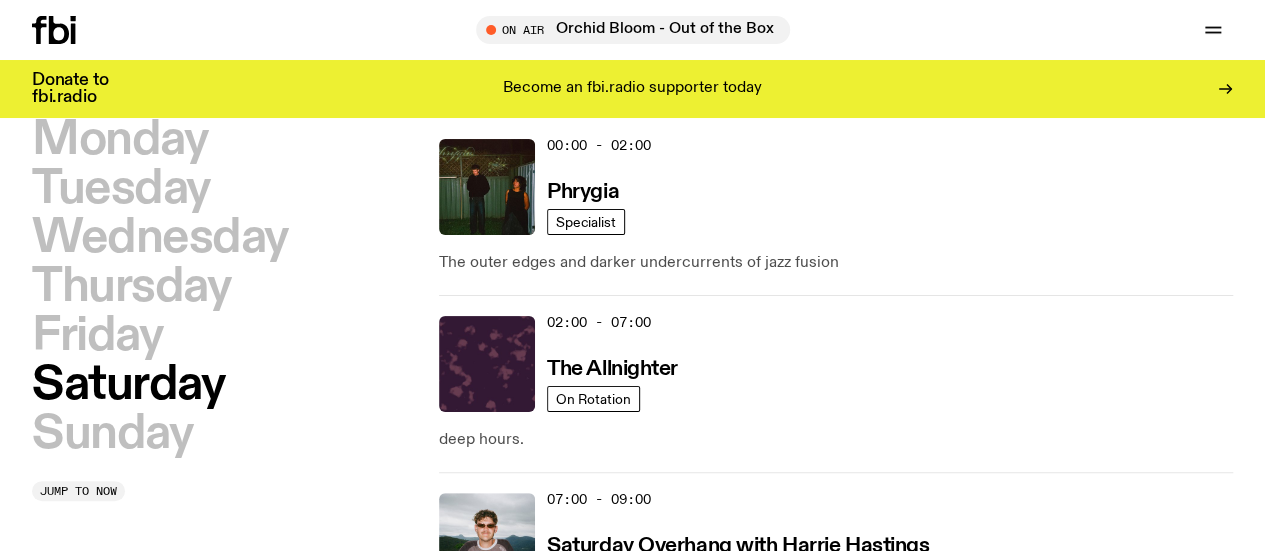click 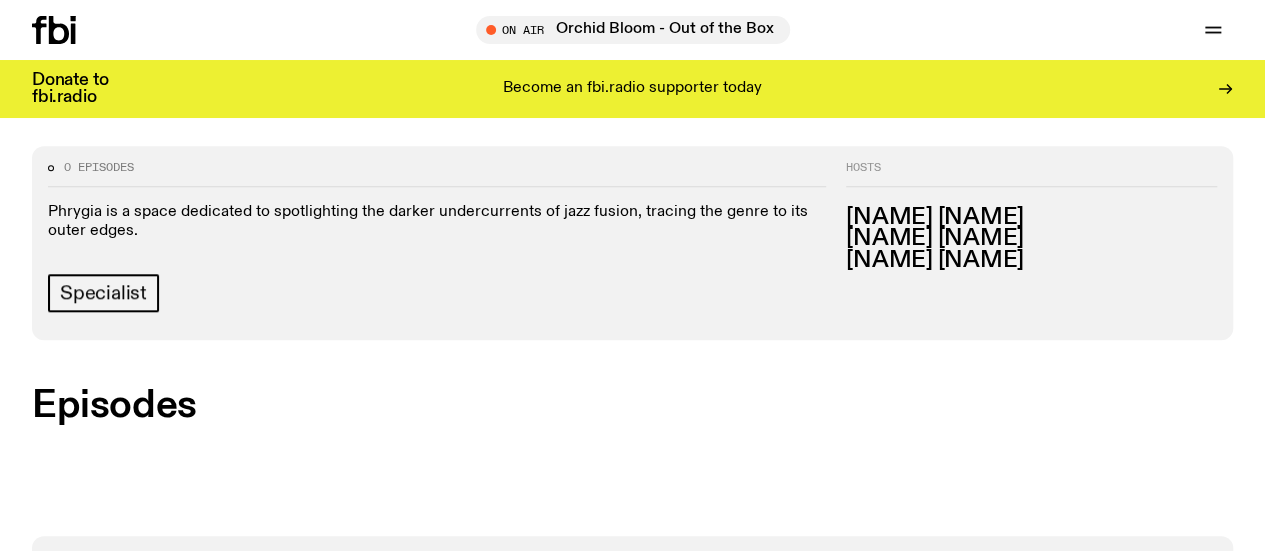 scroll, scrollTop: 846, scrollLeft: 0, axis: vertical 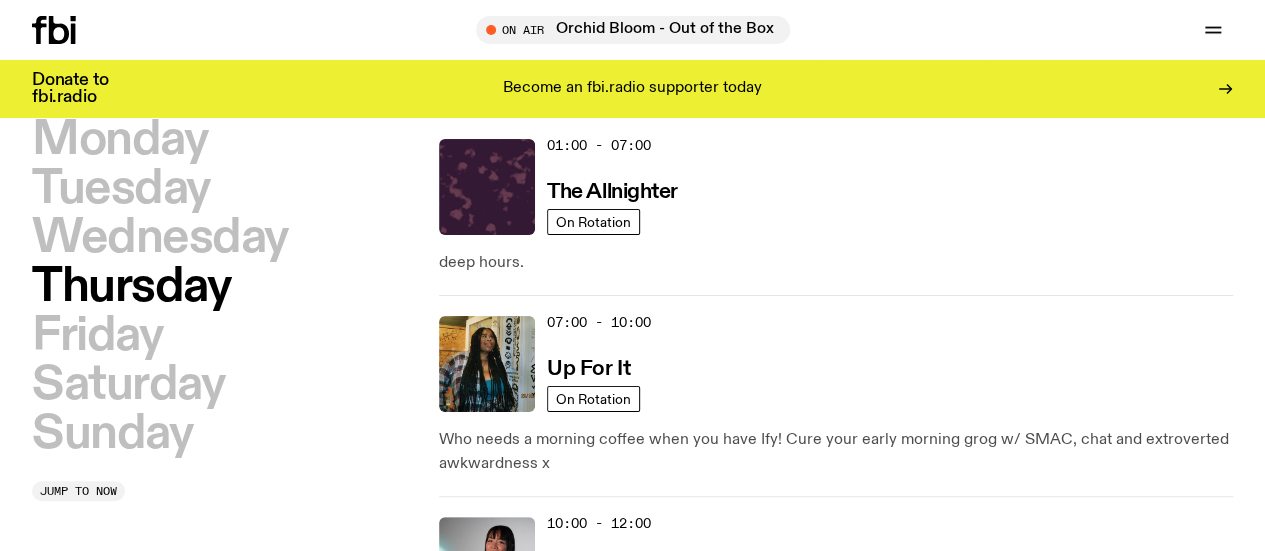 click on "Saturday" at bounding box center (128, 385) 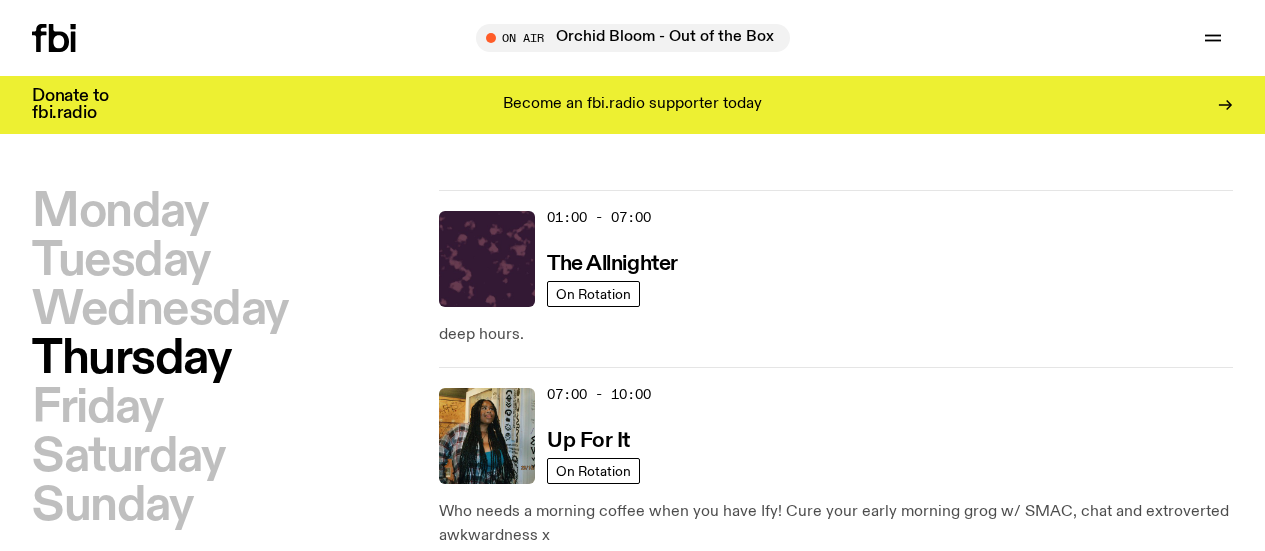 scroll, scrollTop: 0, scrollLeft: 0, axis: both 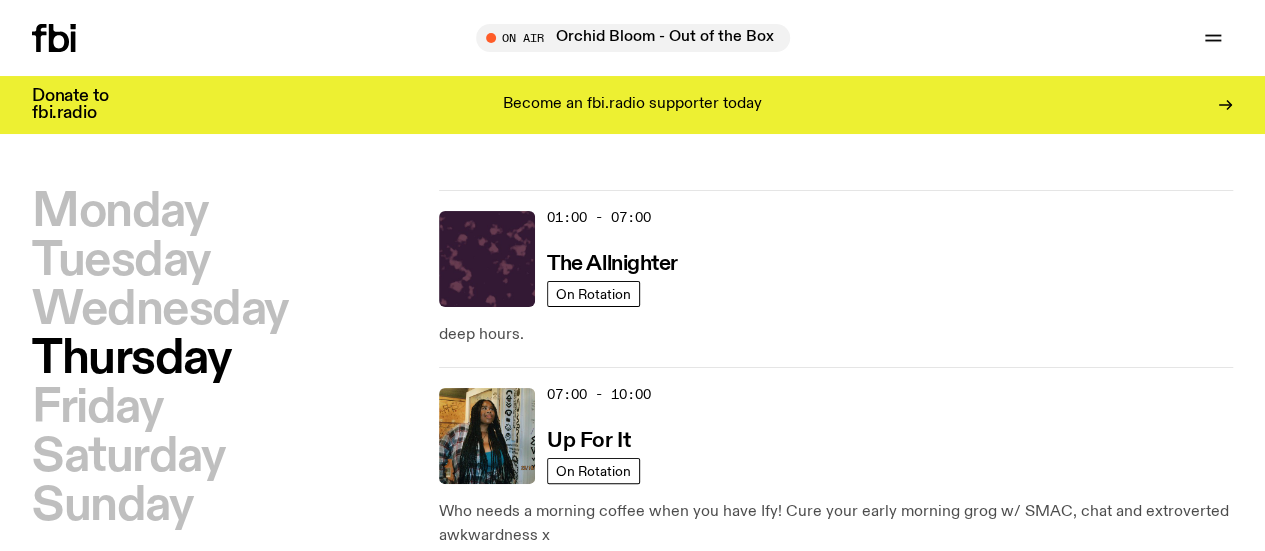 click on "Saturday" at bounding box center (128, 457) 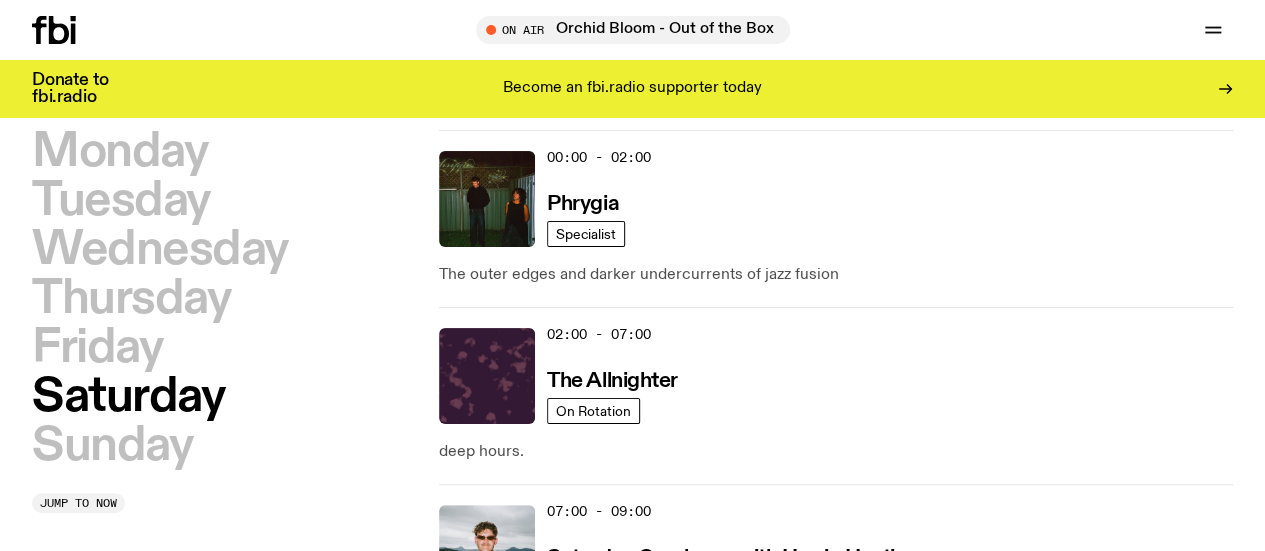 scroll, scrollTop: 56, scrollLeft: 0, axis: vertical 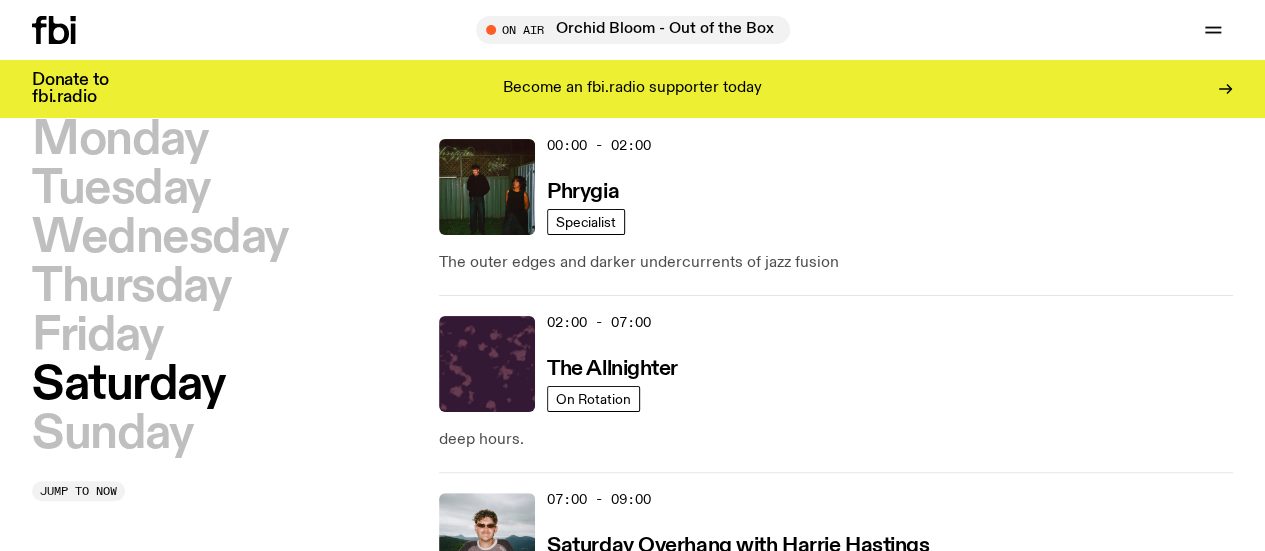 click 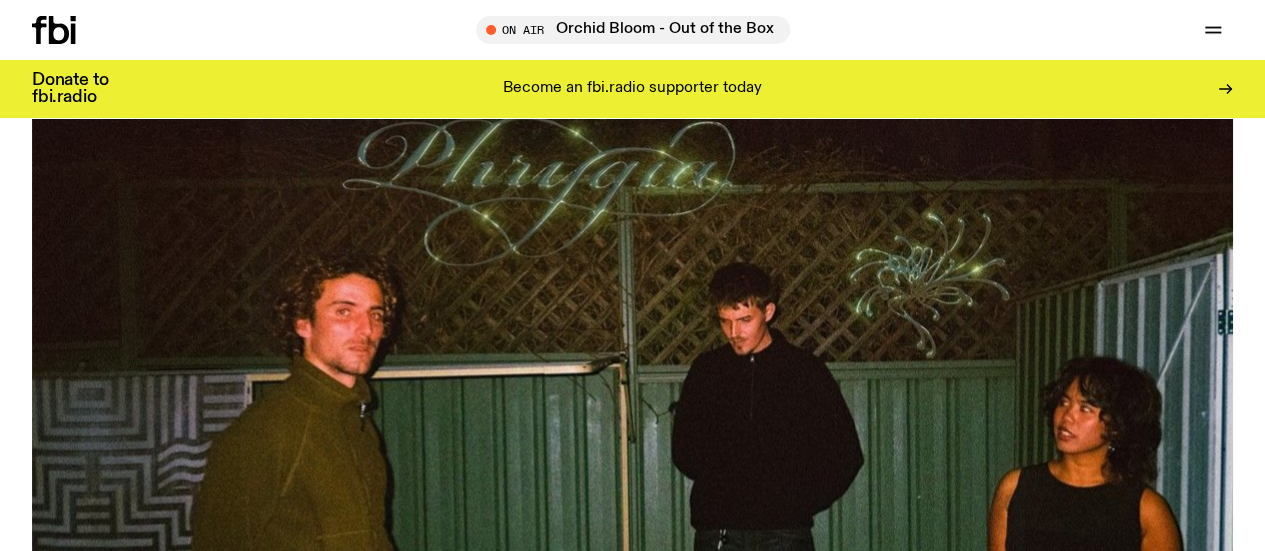 scroll, scrollTop: 223, scrollLeft: 0, axis: vertical 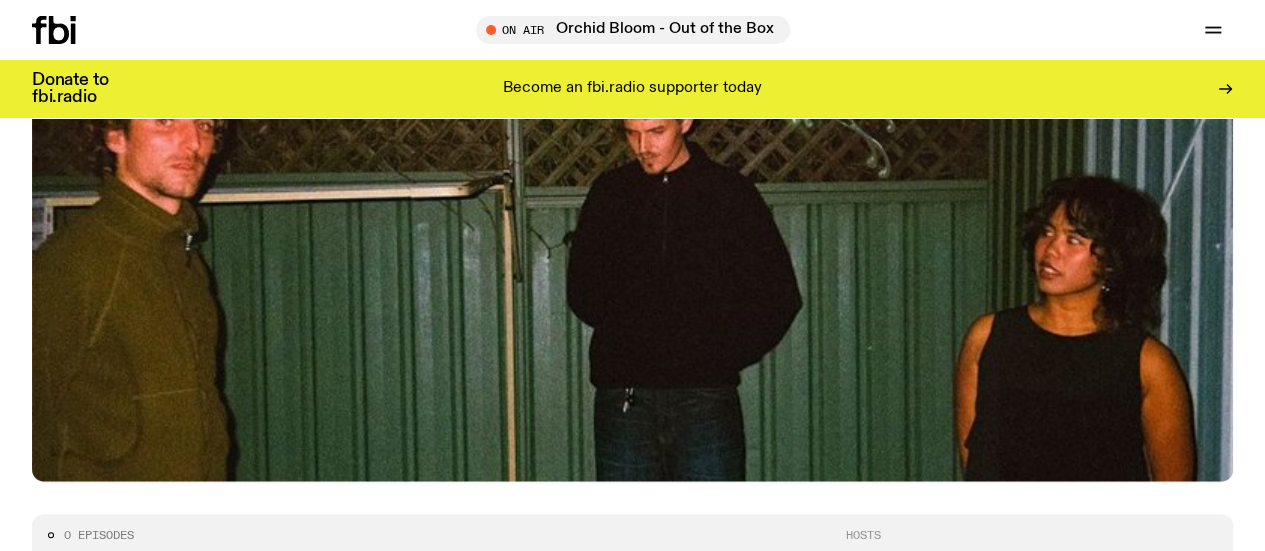click on "Schedule" at bounding box center [0, 0] 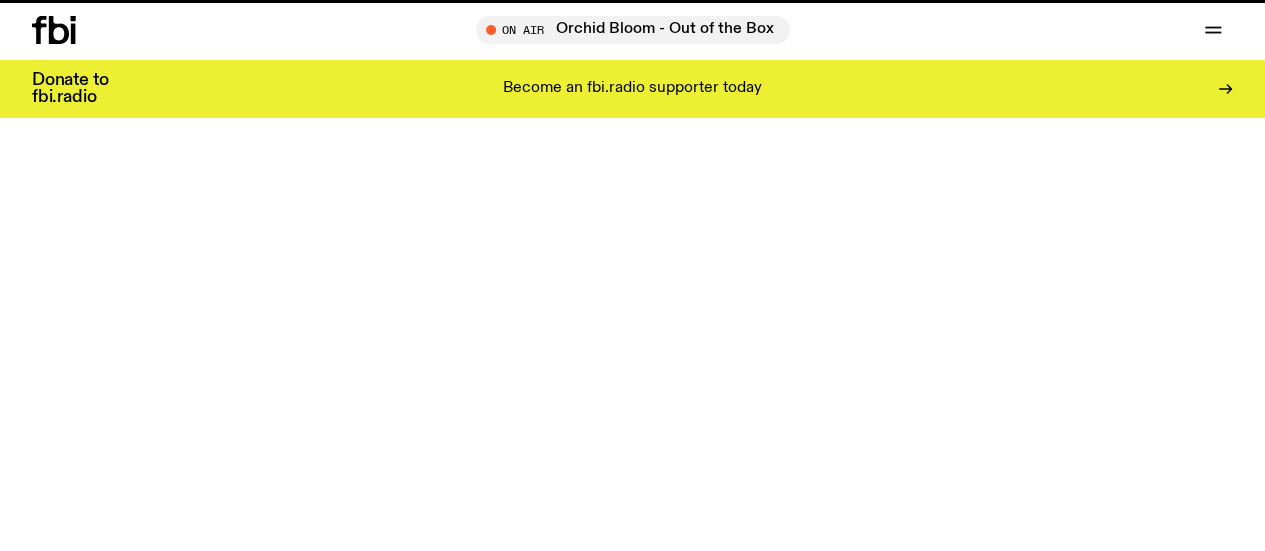scroll, scrollTop: 0, scrollLeft: 0, axis: both 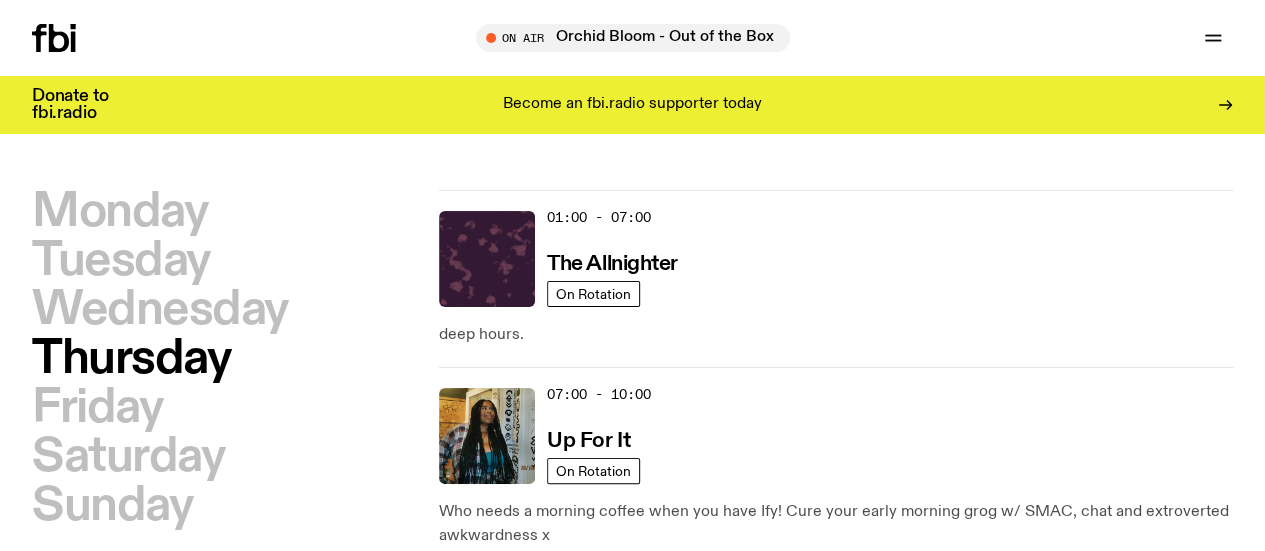 click on "Saturday" at bounding box center [128, 457] 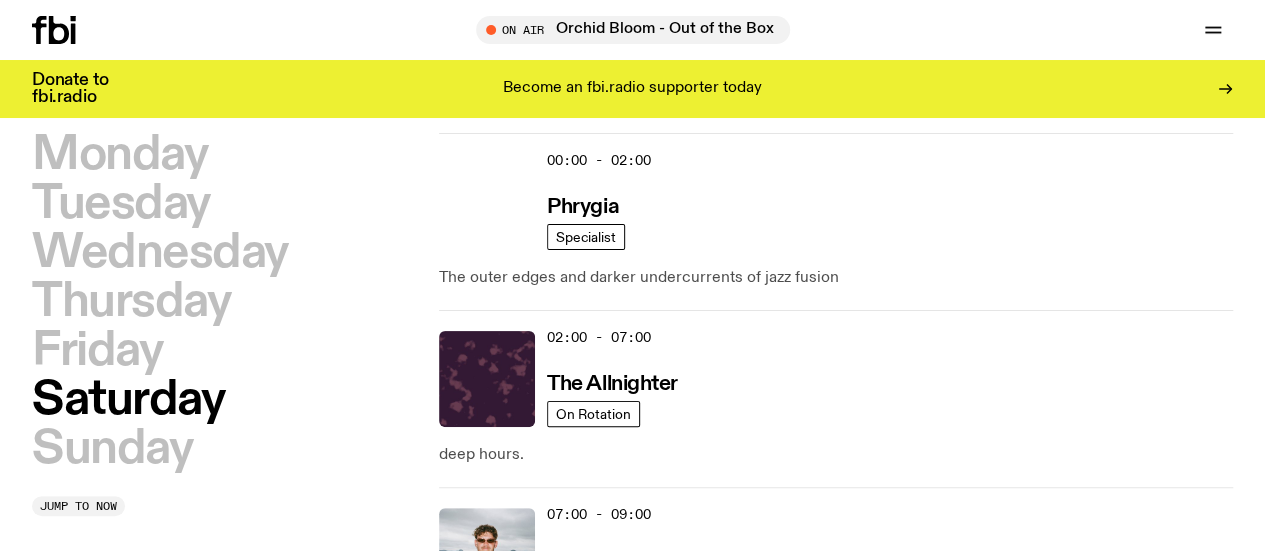 scroll, scrollTop: 56, scrollLeft: 0, axis: vertical 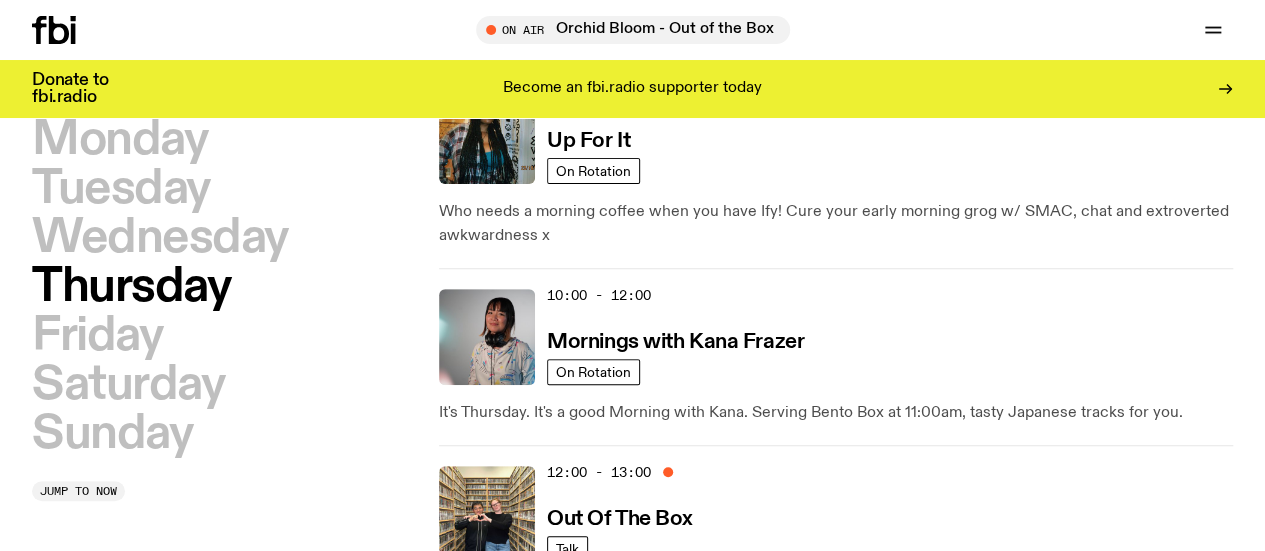 click on "Sunday" at bounding box center [112, 434] 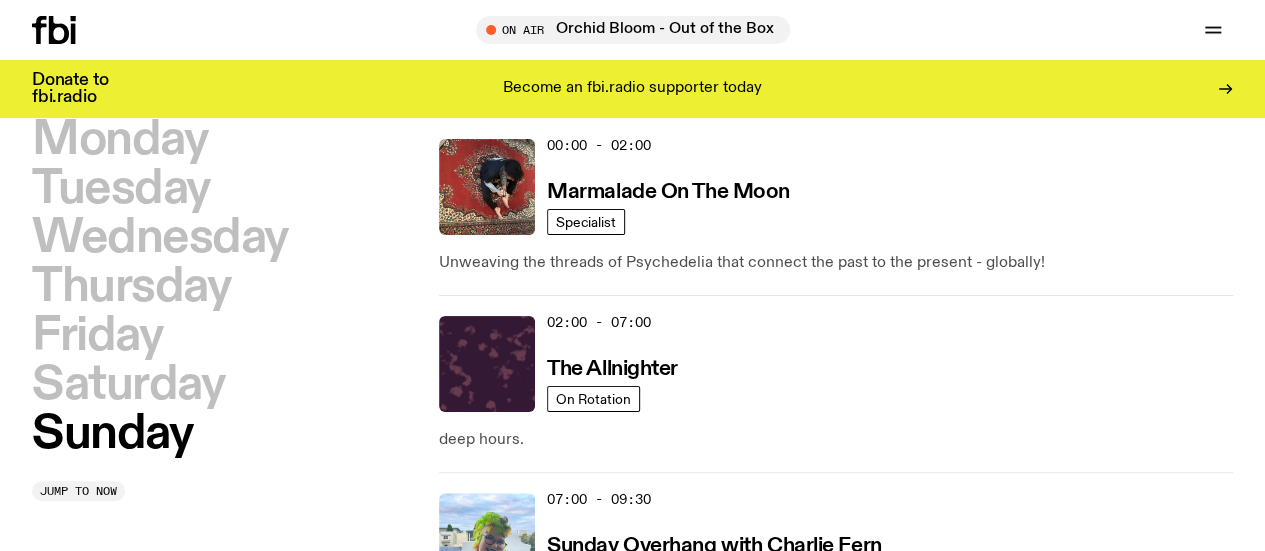 scroll, scrollTop: 56, scrollLeft: 0, axis: vertical 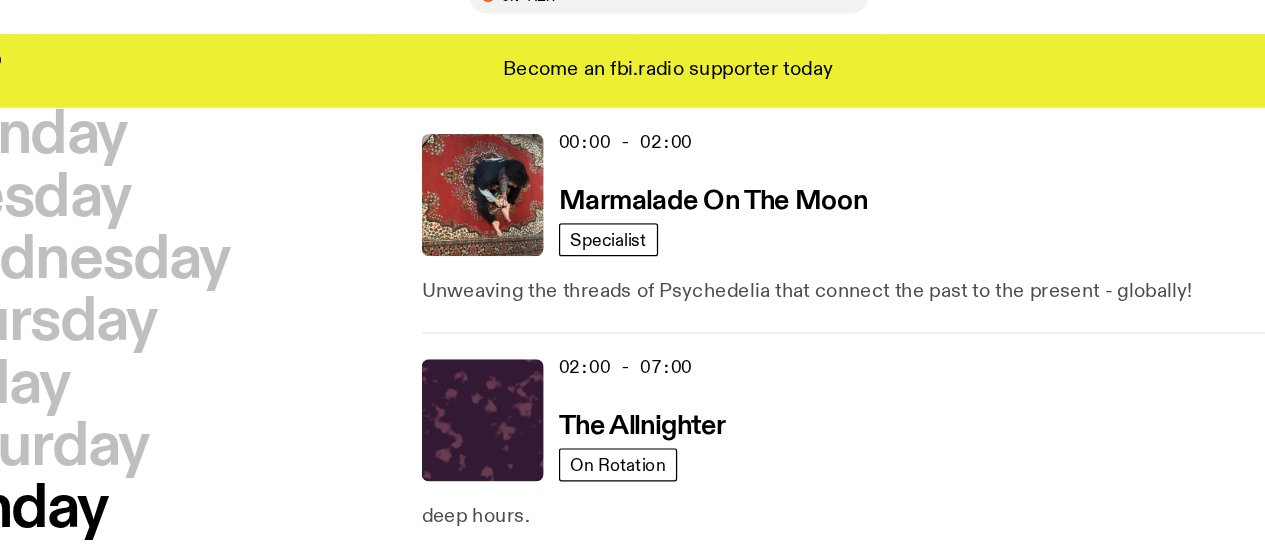click on "Saturday" at bounding box center [128, 385] 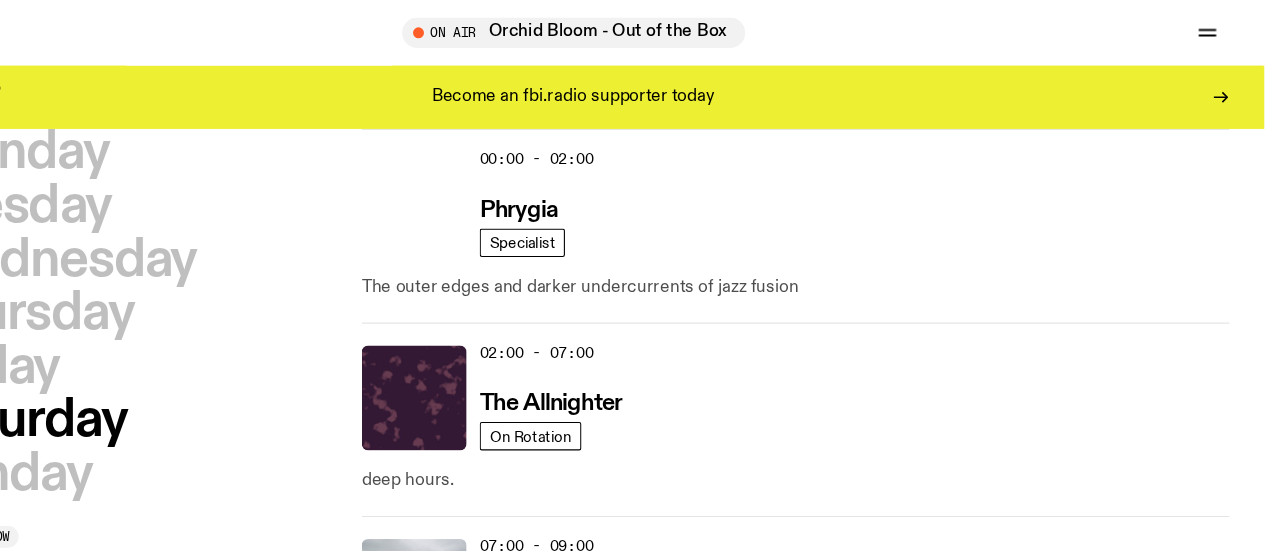 scroll, scrollTop: 44, scrollLeft: 0, axis: vertical 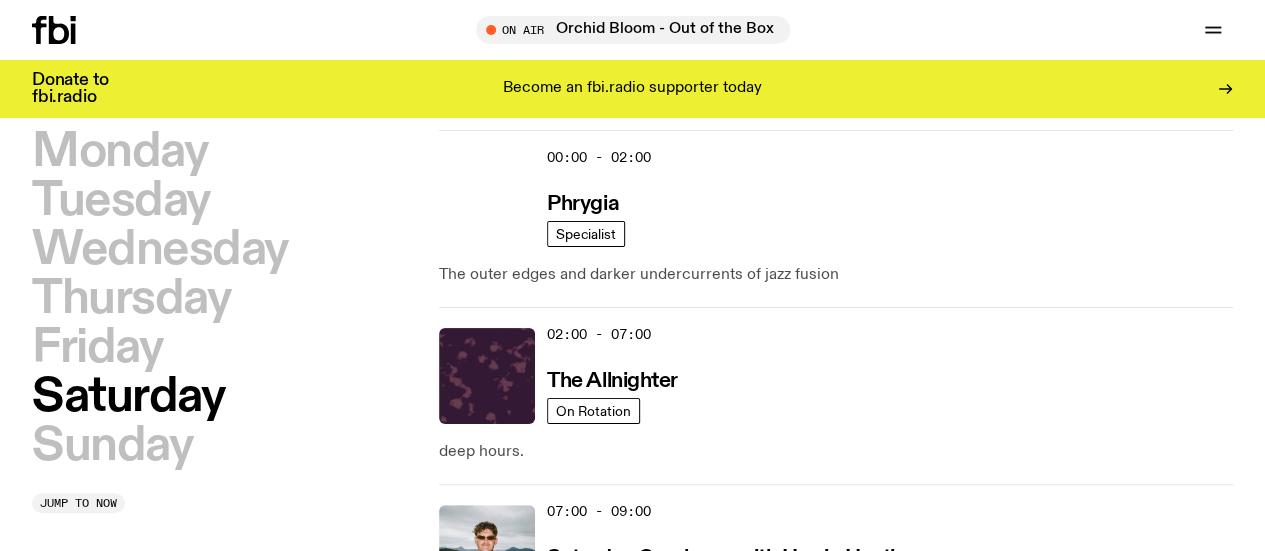 click 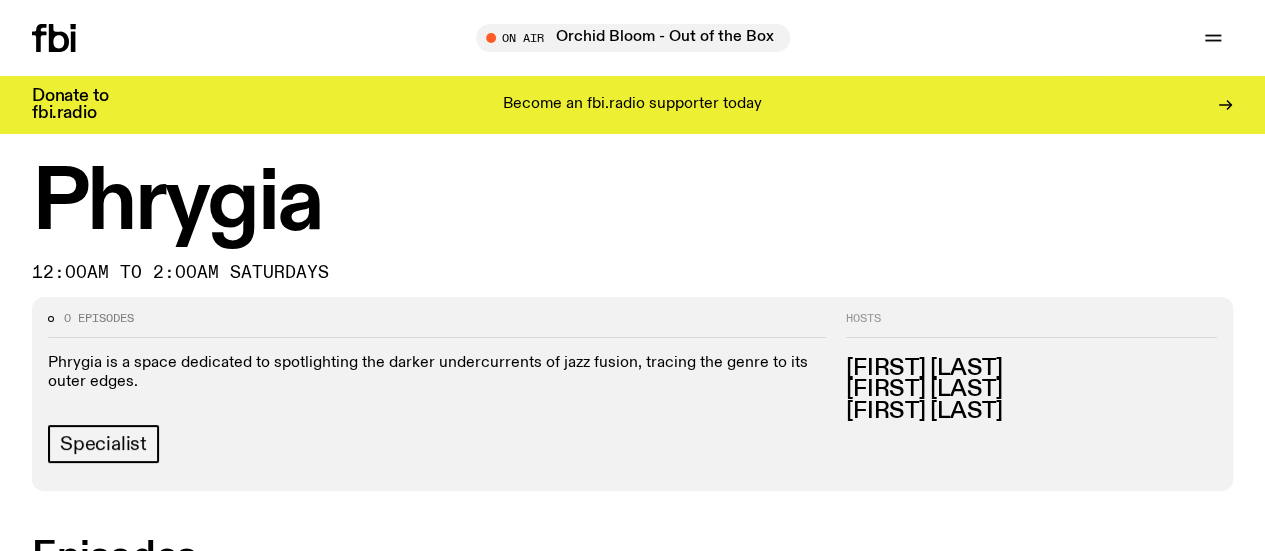 scroll, scrollTop: 0, scrollLeft: 0, axis: both 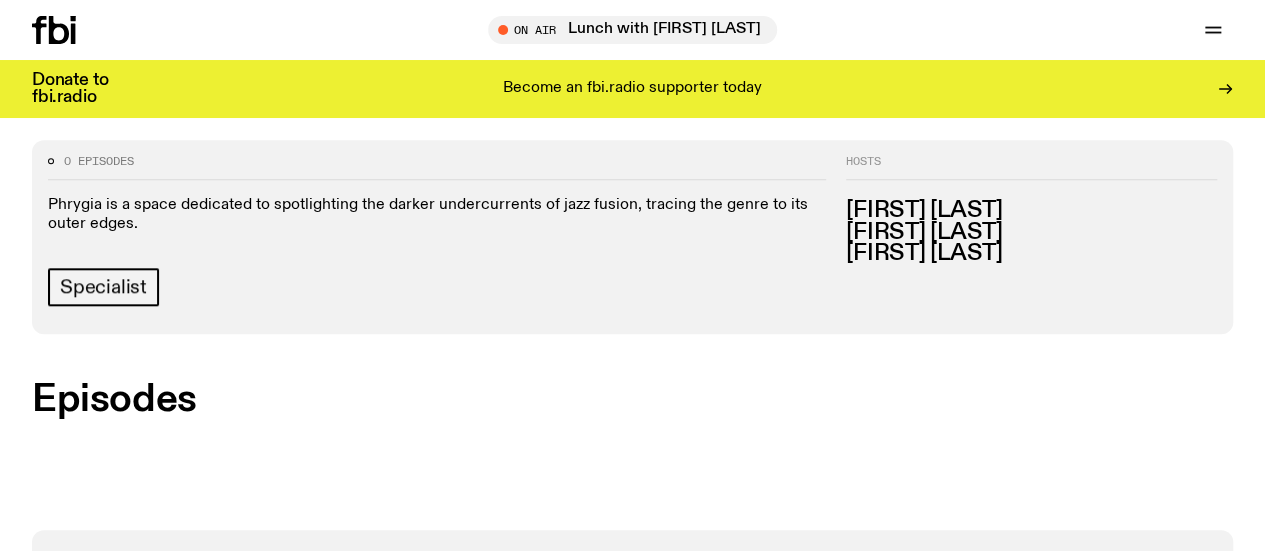 click on "Schedule" at bounding box center (0, 0) 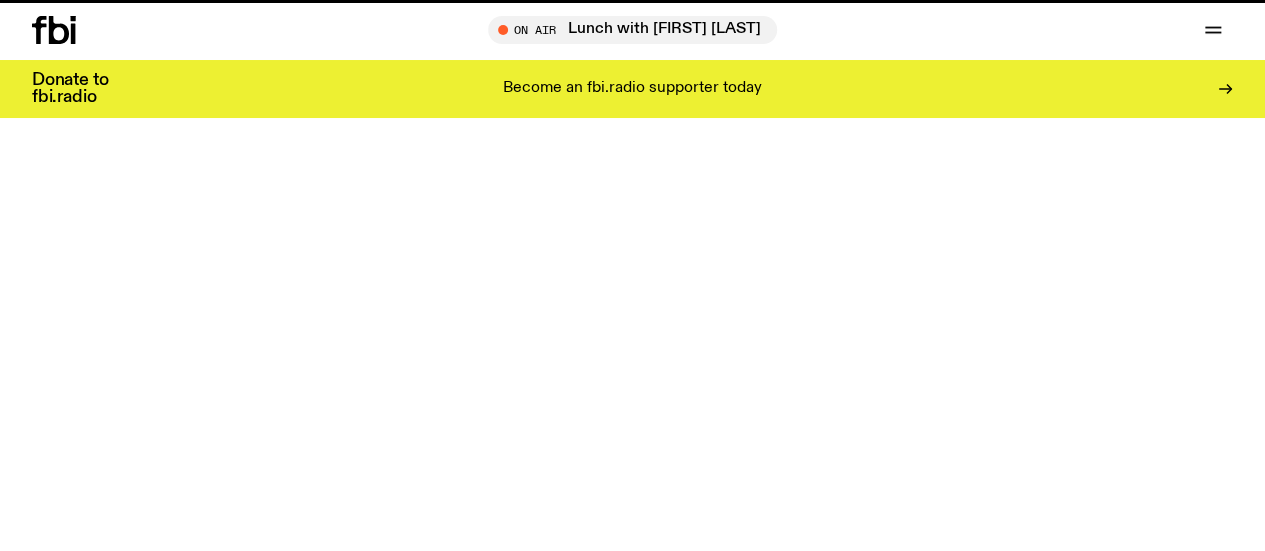 scroll, scrollTop: 0, scrollLeft: 0, axis: both 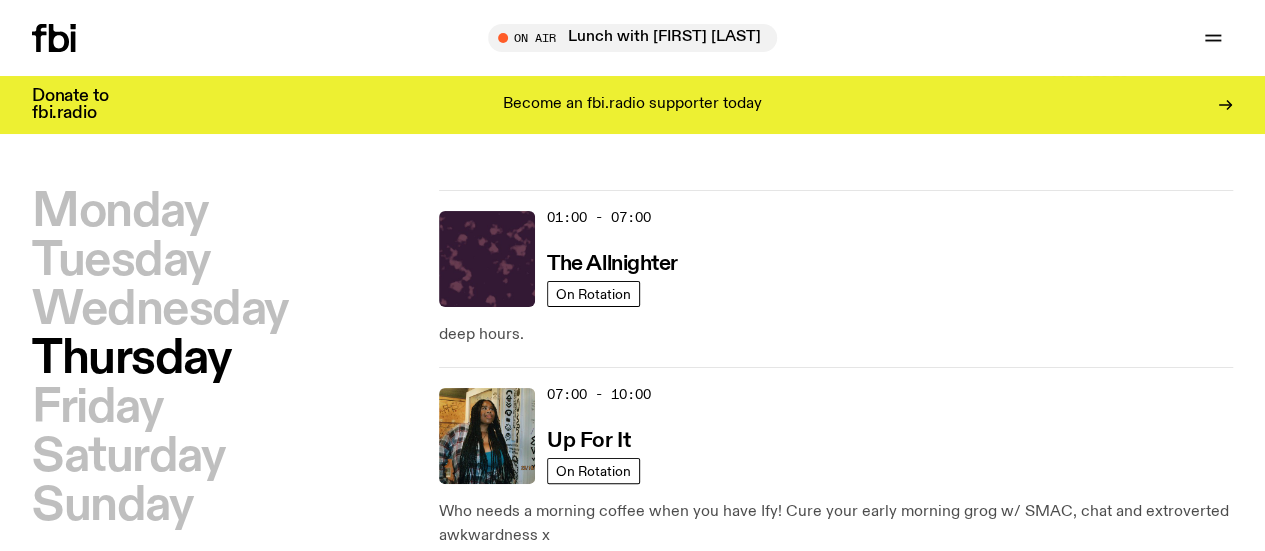 click on "Saturday" at bounding box center [128, 457] 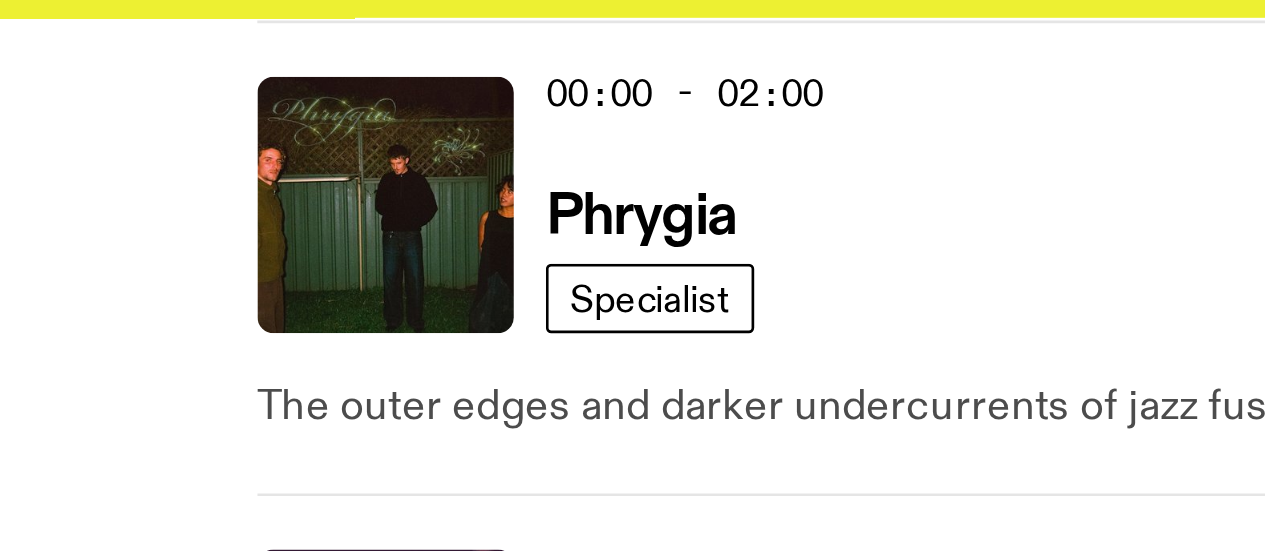 scroll, scrollTop: 56, scrollLeft: 0, axis: vertical 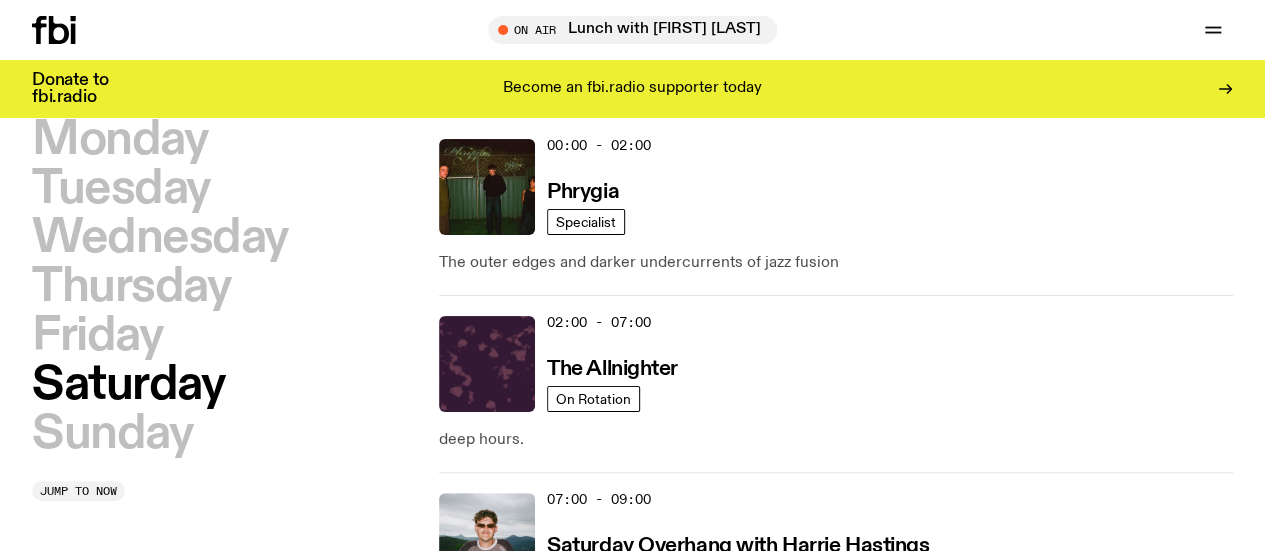 click on "Phrygia" at bounding box center [583, 192] 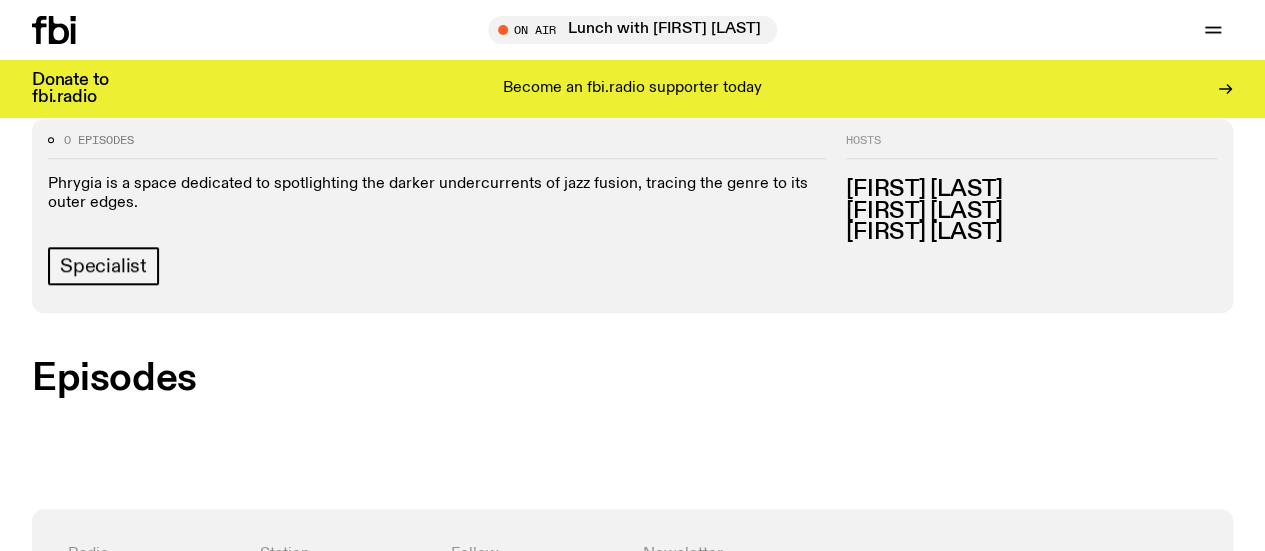 scroll, scrollTop: 867, scrollLeft: 0, axis: vertical 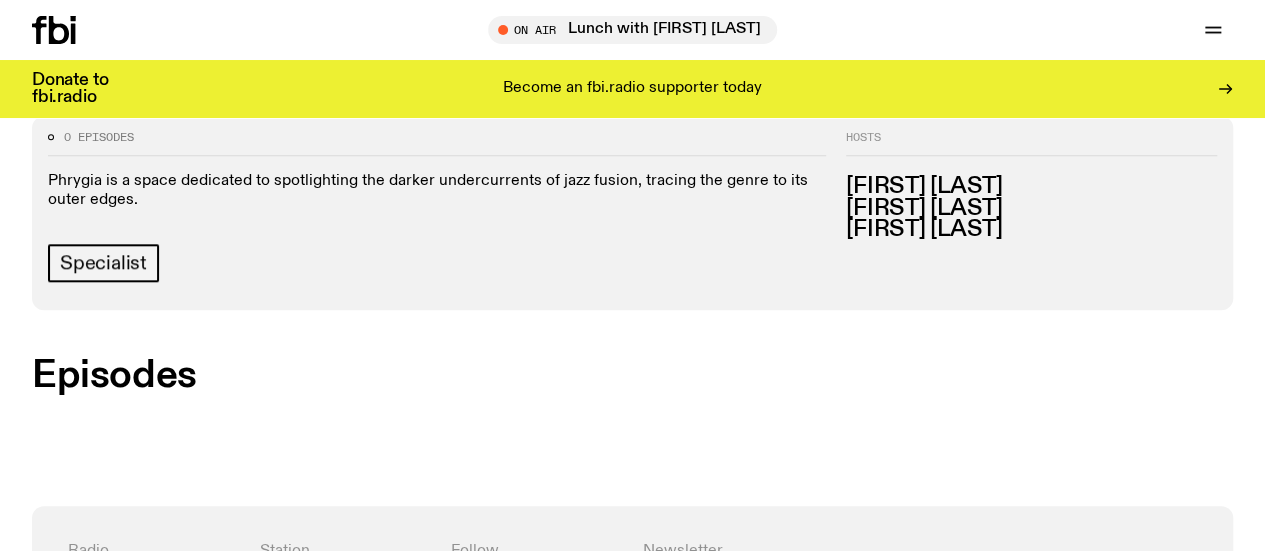 click on "Schedule" at bounding box center [0, 0] 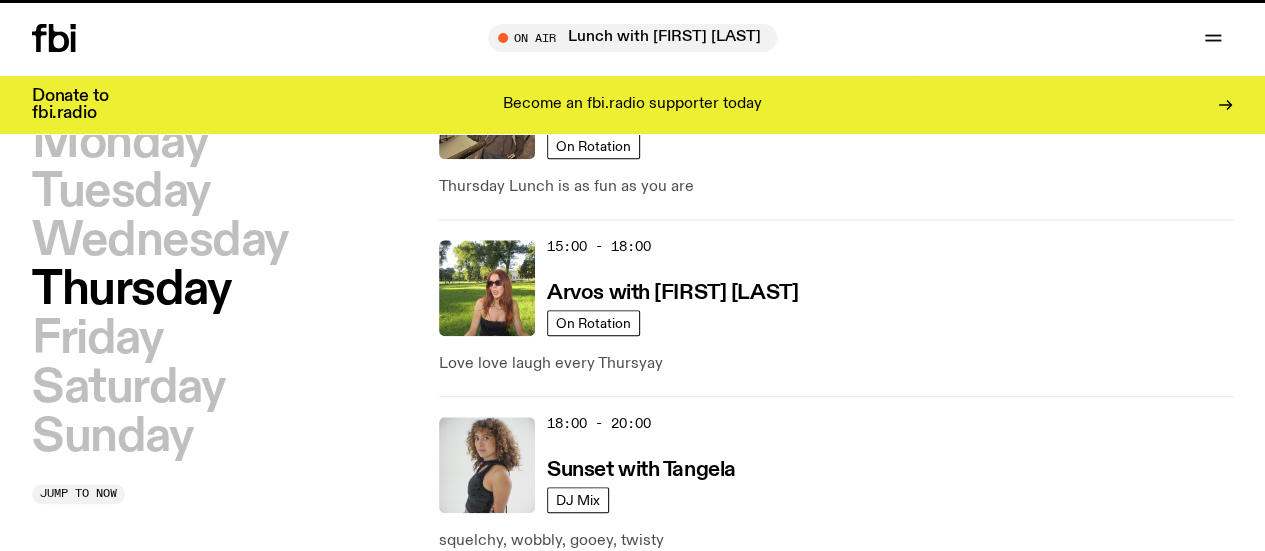 scroll, scrollTop: 0, scrollLeft: 0, axis: both 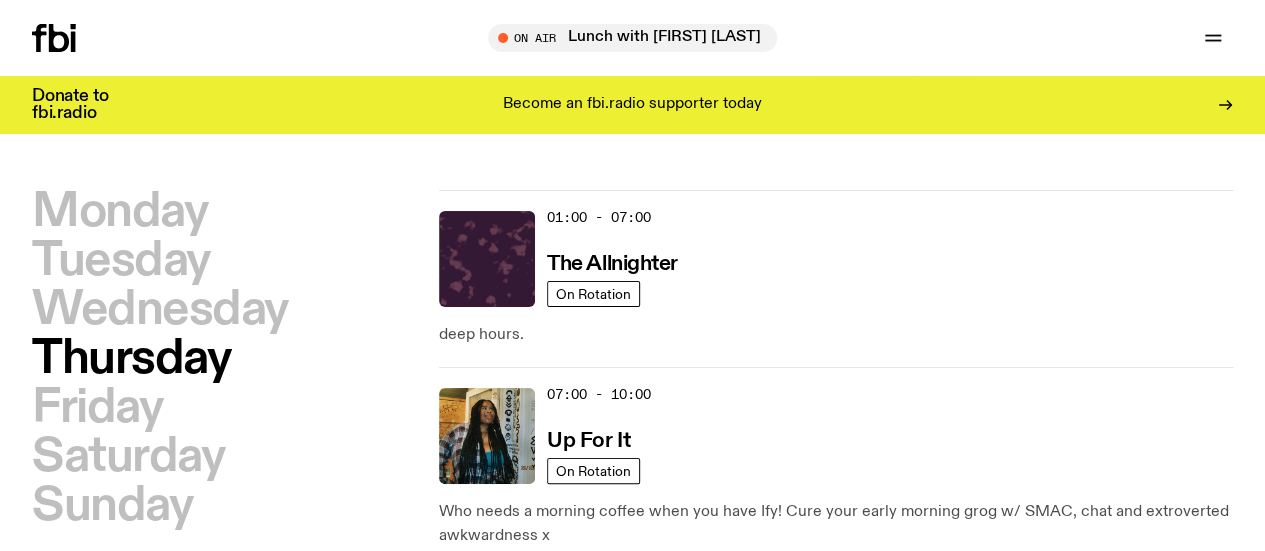 click on "Saturday" at bounding box center (128, 457) 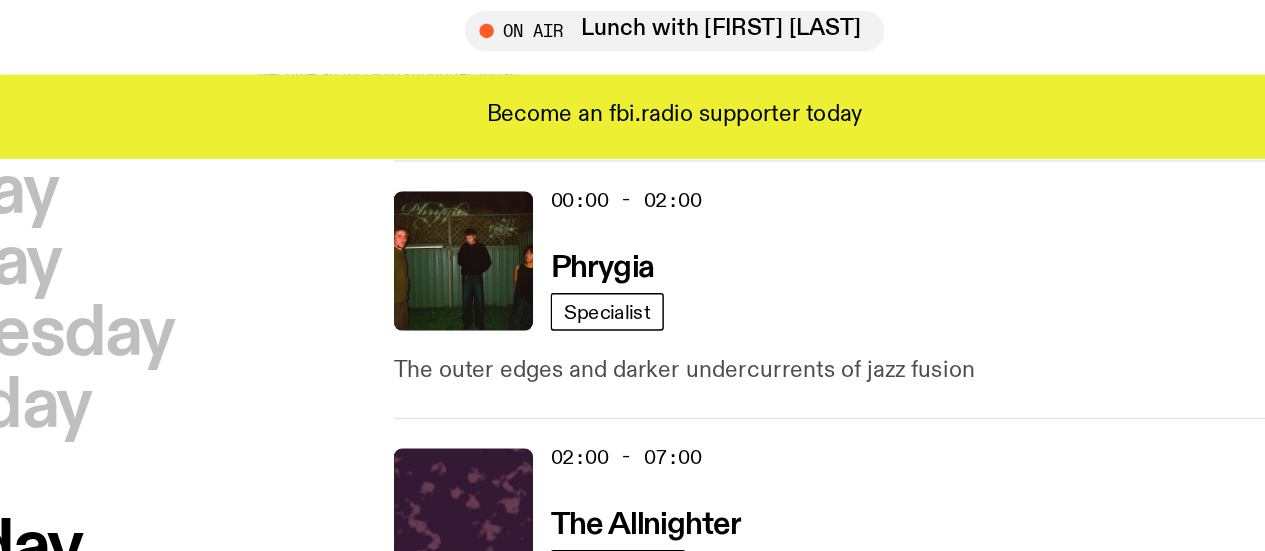 scroll, scrollTop: 55, scrollLeft: 0, axis: vertical 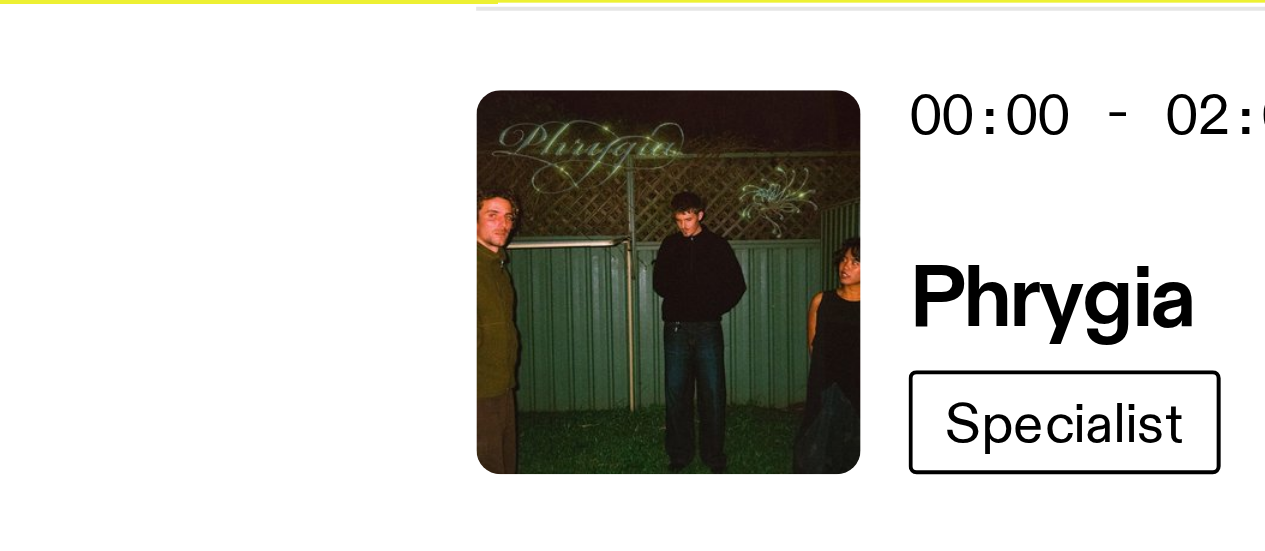 click on "Phrygia" at bounding box center (583, 193) 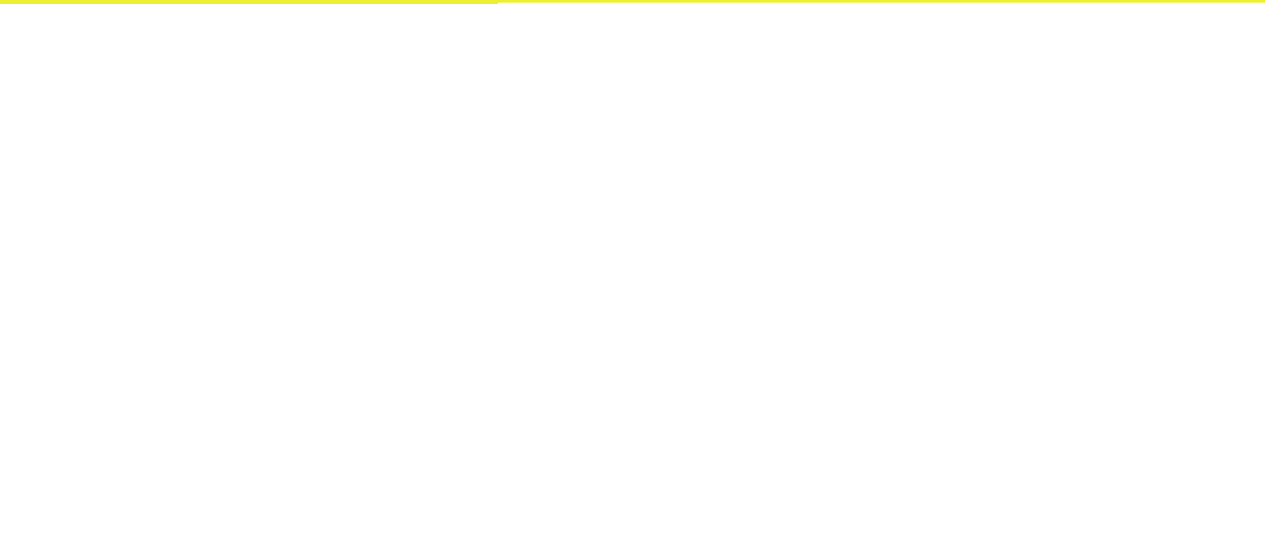 scroll, scrollTop: 0, scrollLeft: 0, axis: both 